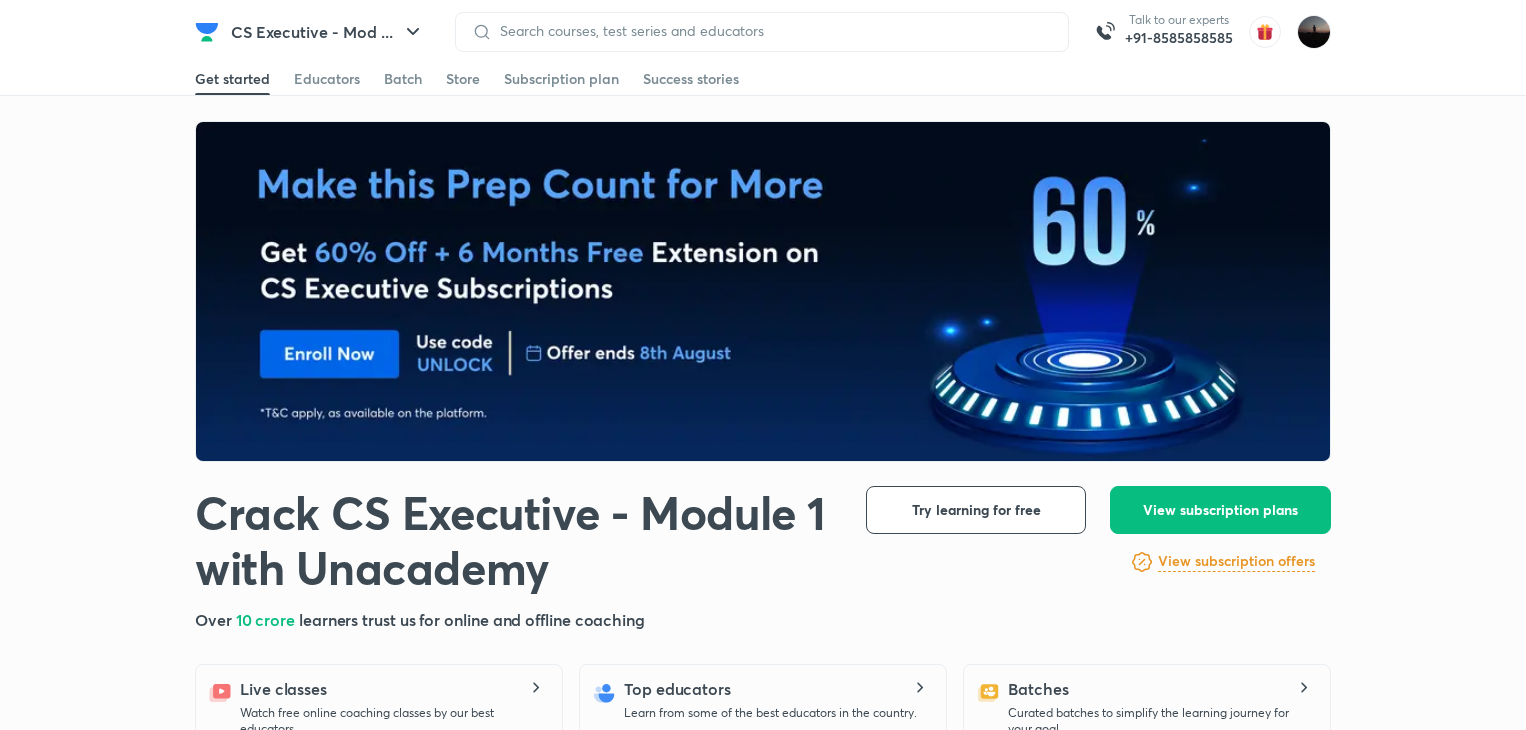 scroll, scrollTop: 0, scrollLeft: 0, axis: both 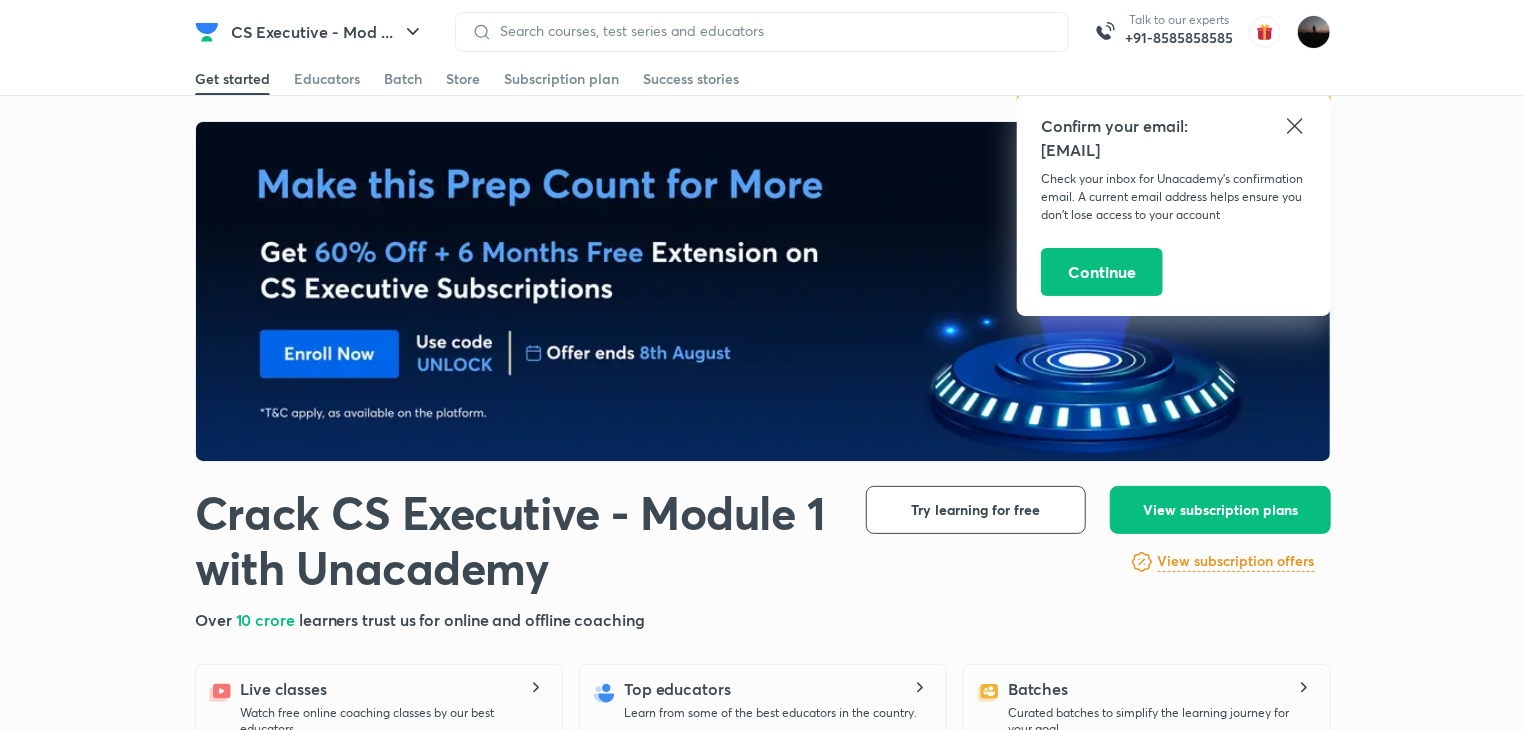 click 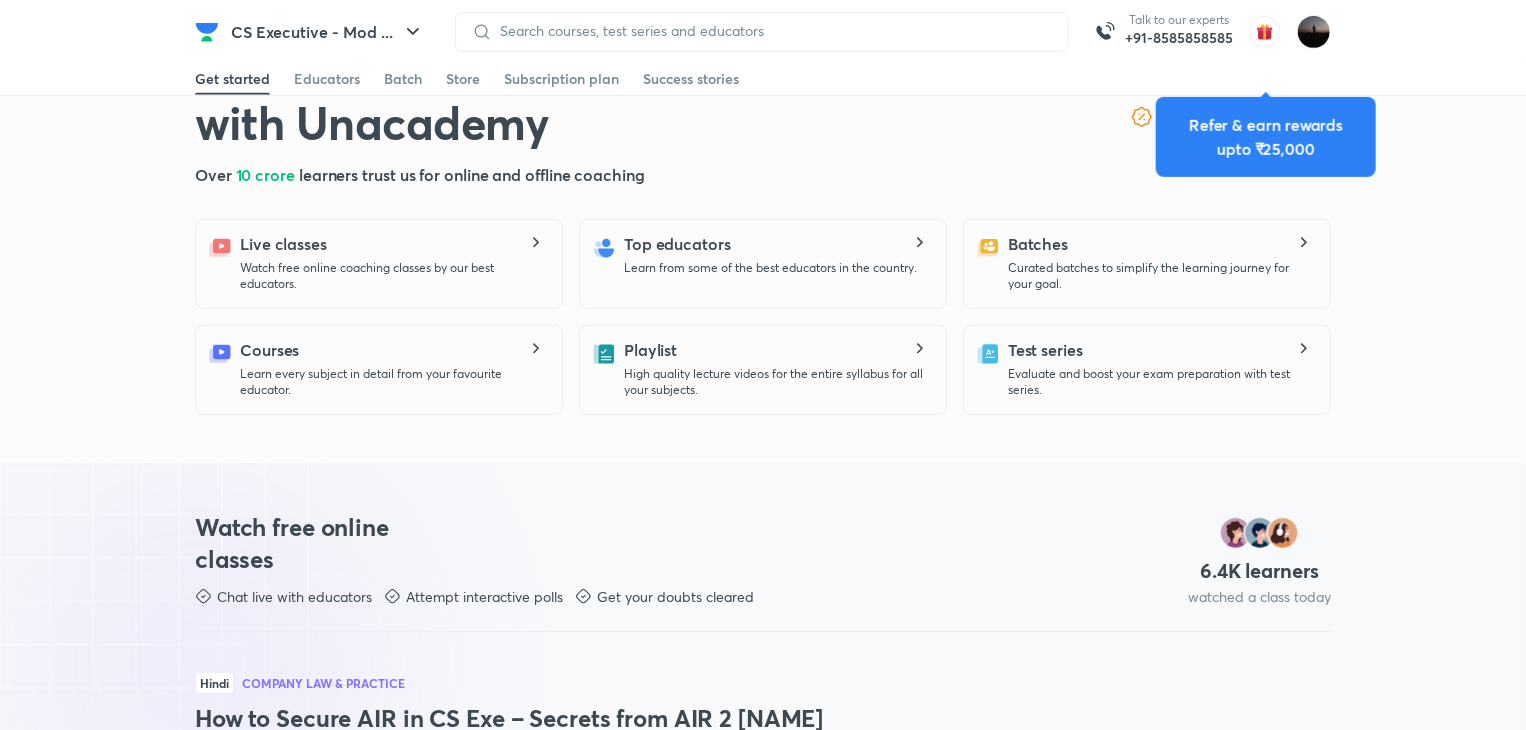 scroll, scrollTop: 432, scrollLeft: 0, axis: vertical 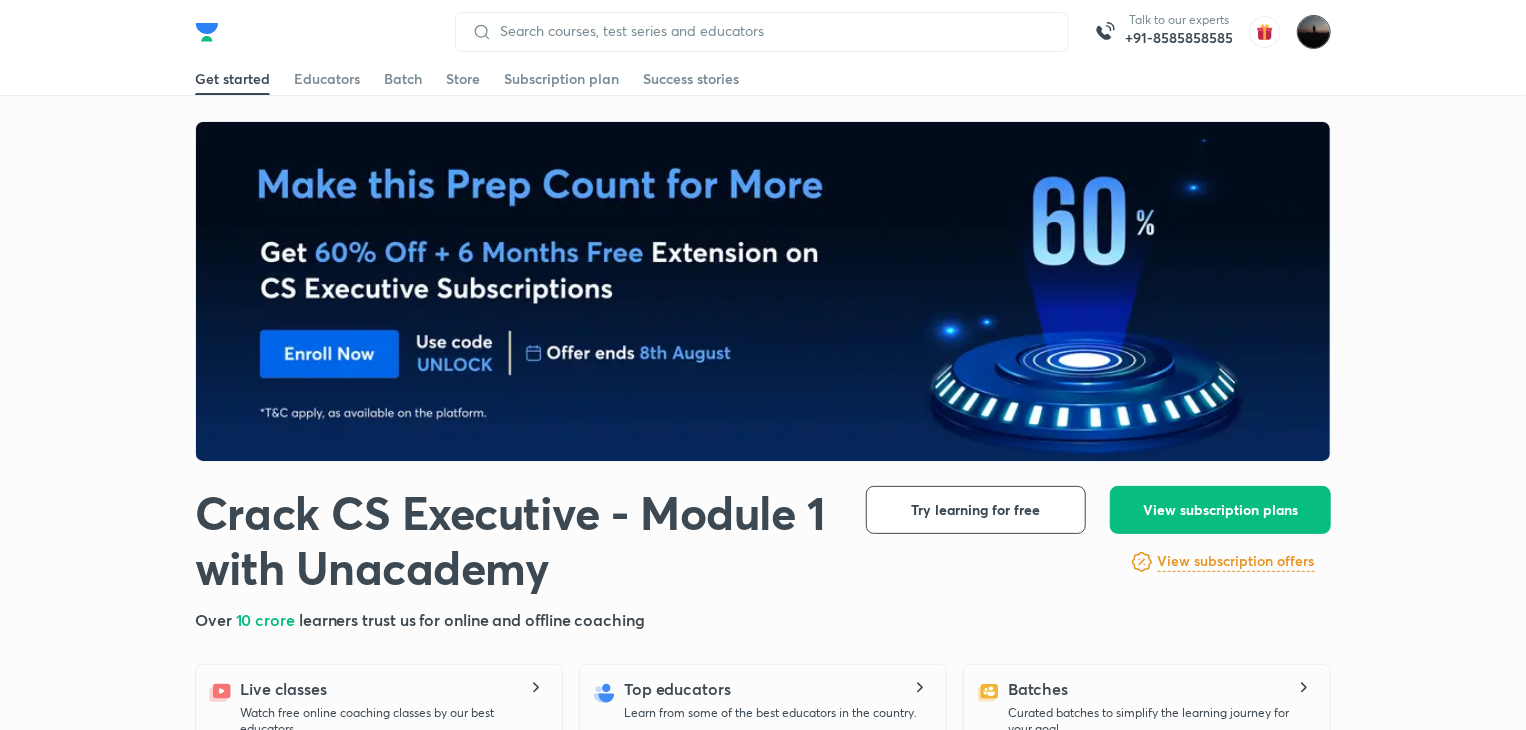 click at bounding box center (1314, 32) 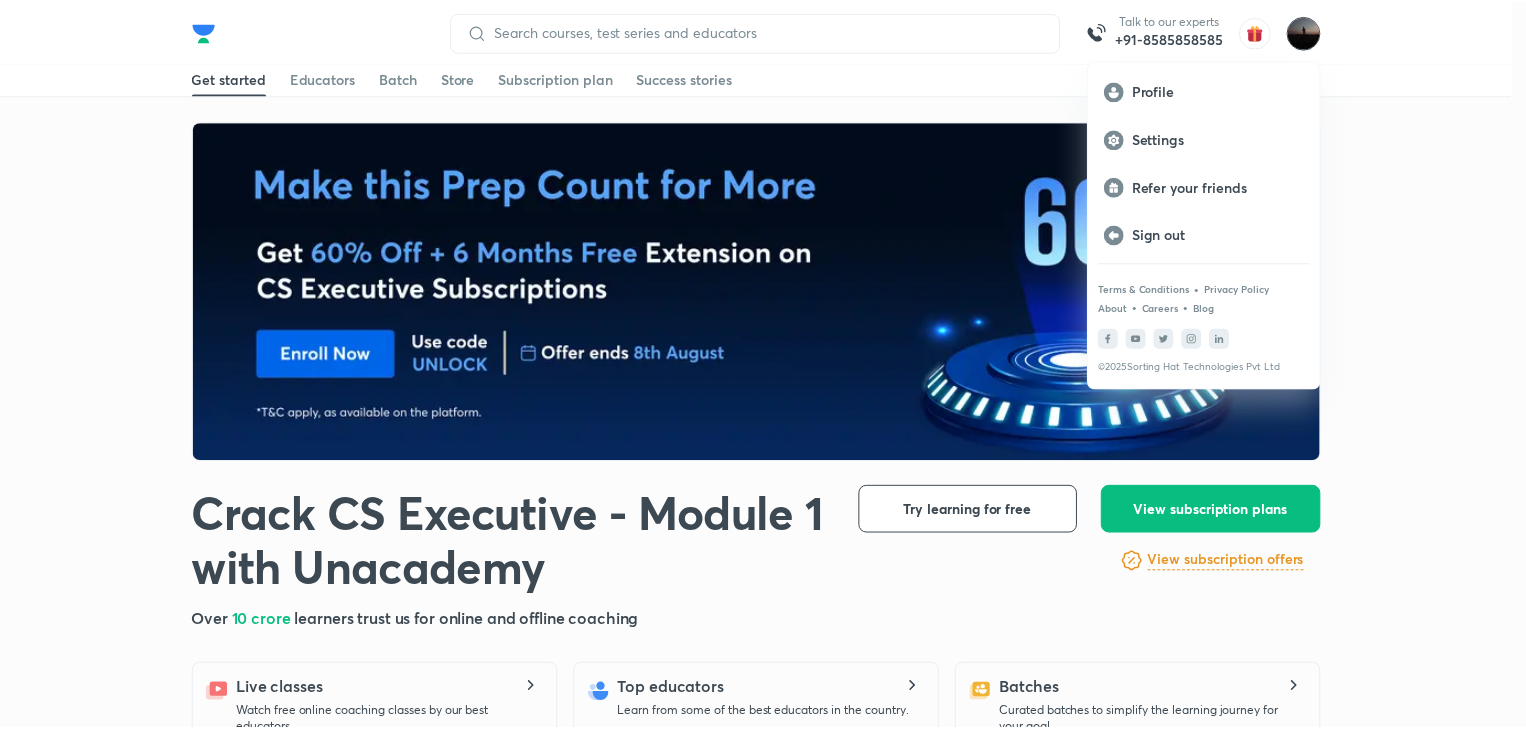 scroll, scrollTop: 0, scrollLeft: 0, axis: both 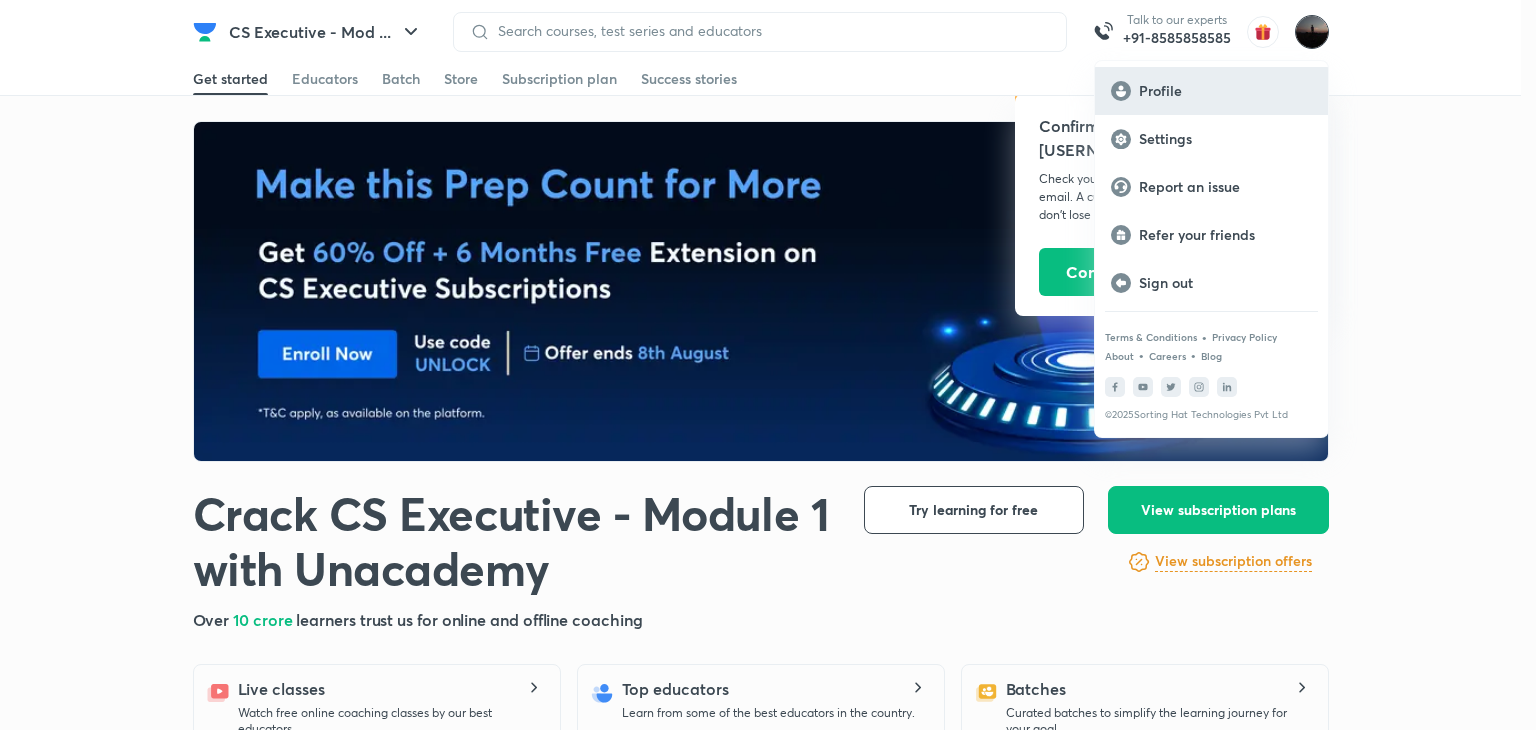 click on "Profile" at bounding box center [1225, 91] 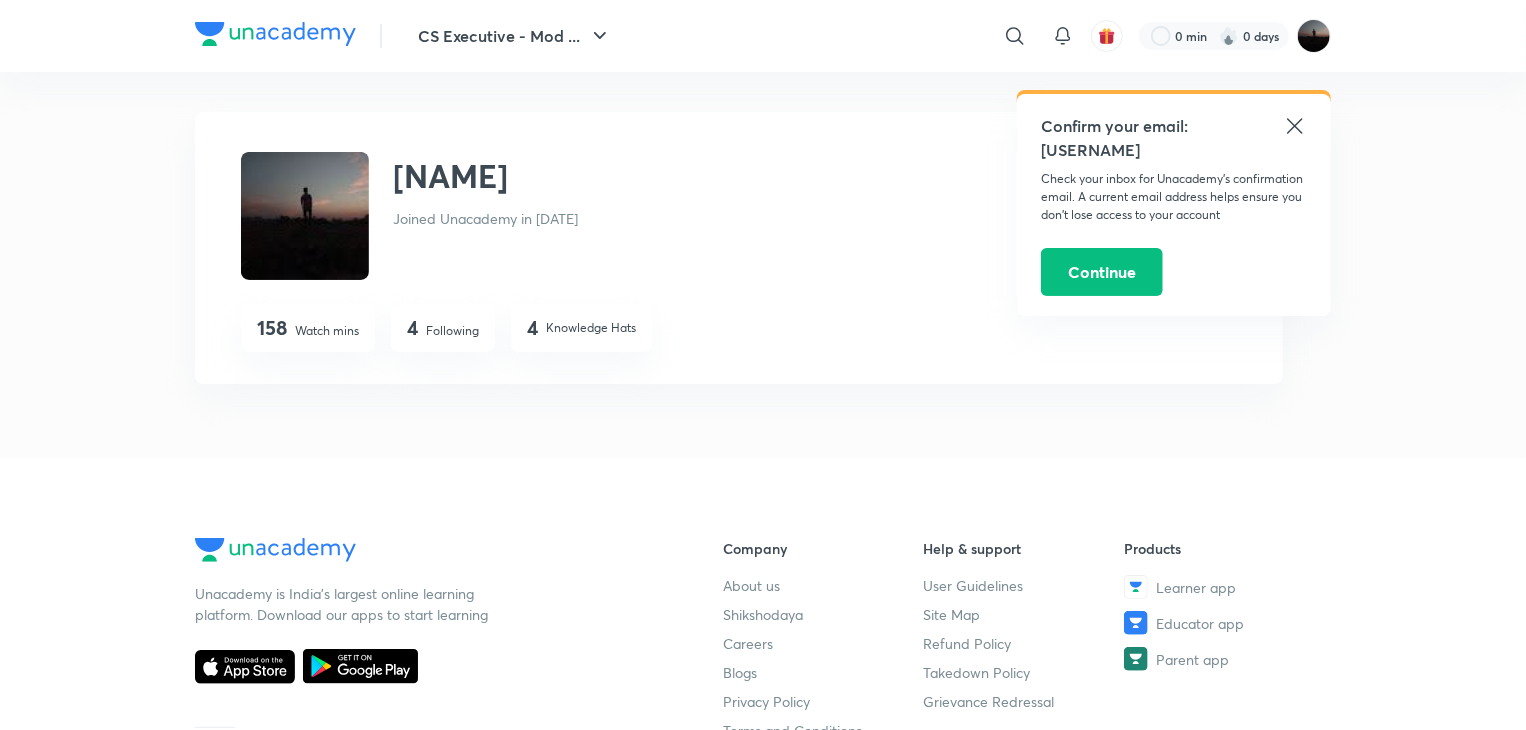 click 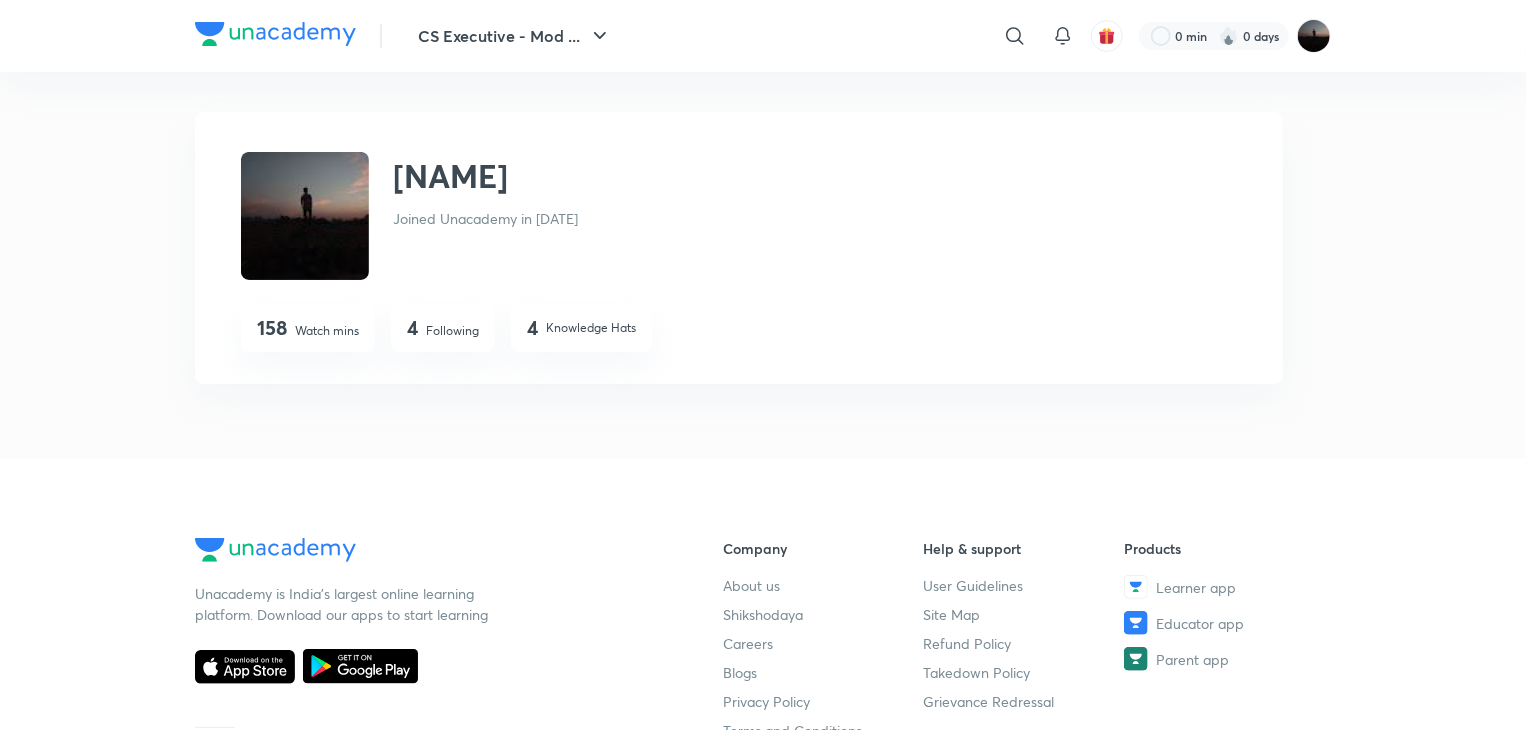 click at bounding box center (305, 216) 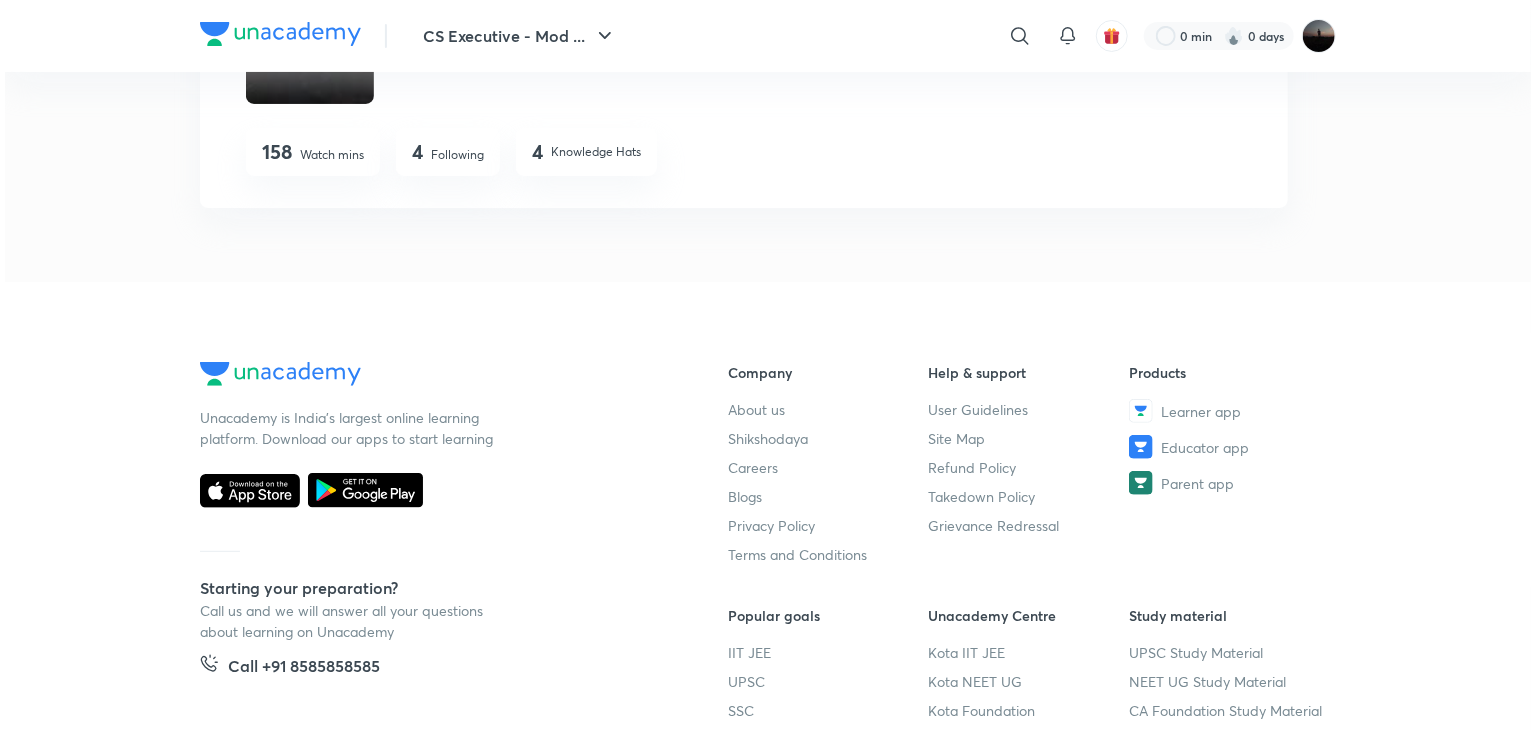 scroll, scrollTop: 47, scrollLeft: 0, axis: vertical 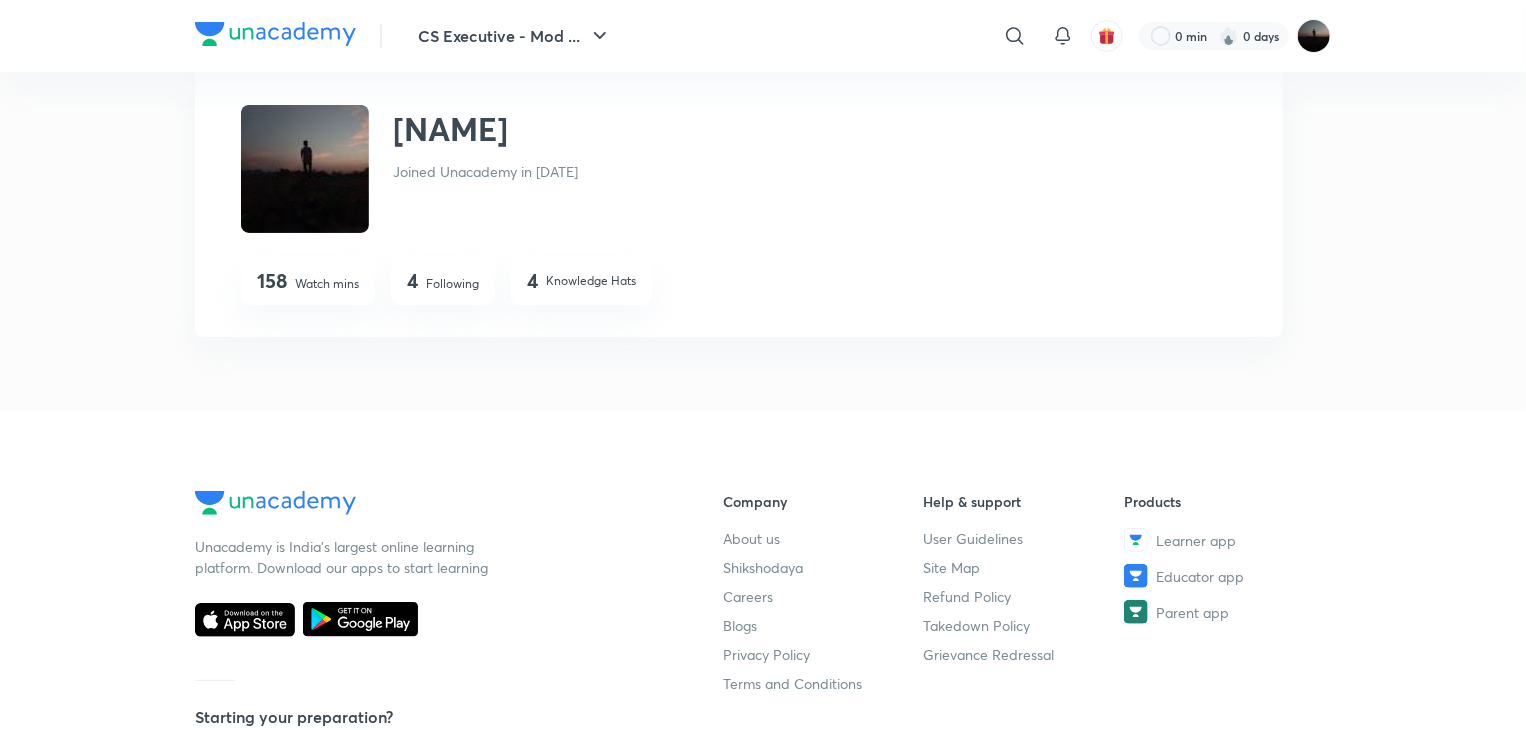 click on "[NAME]" at bounding box center (450, 129) 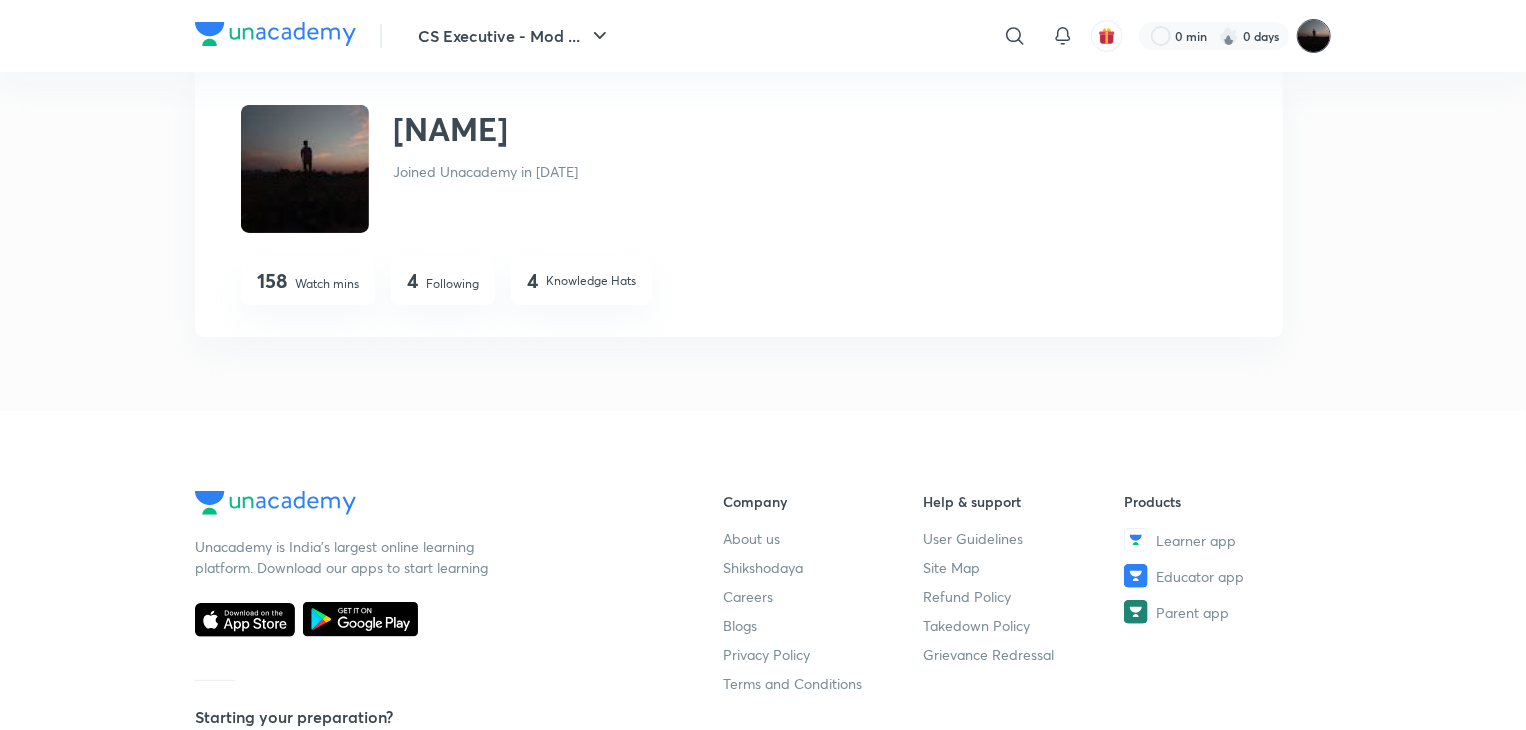 click at bounding box center [1314, 36] 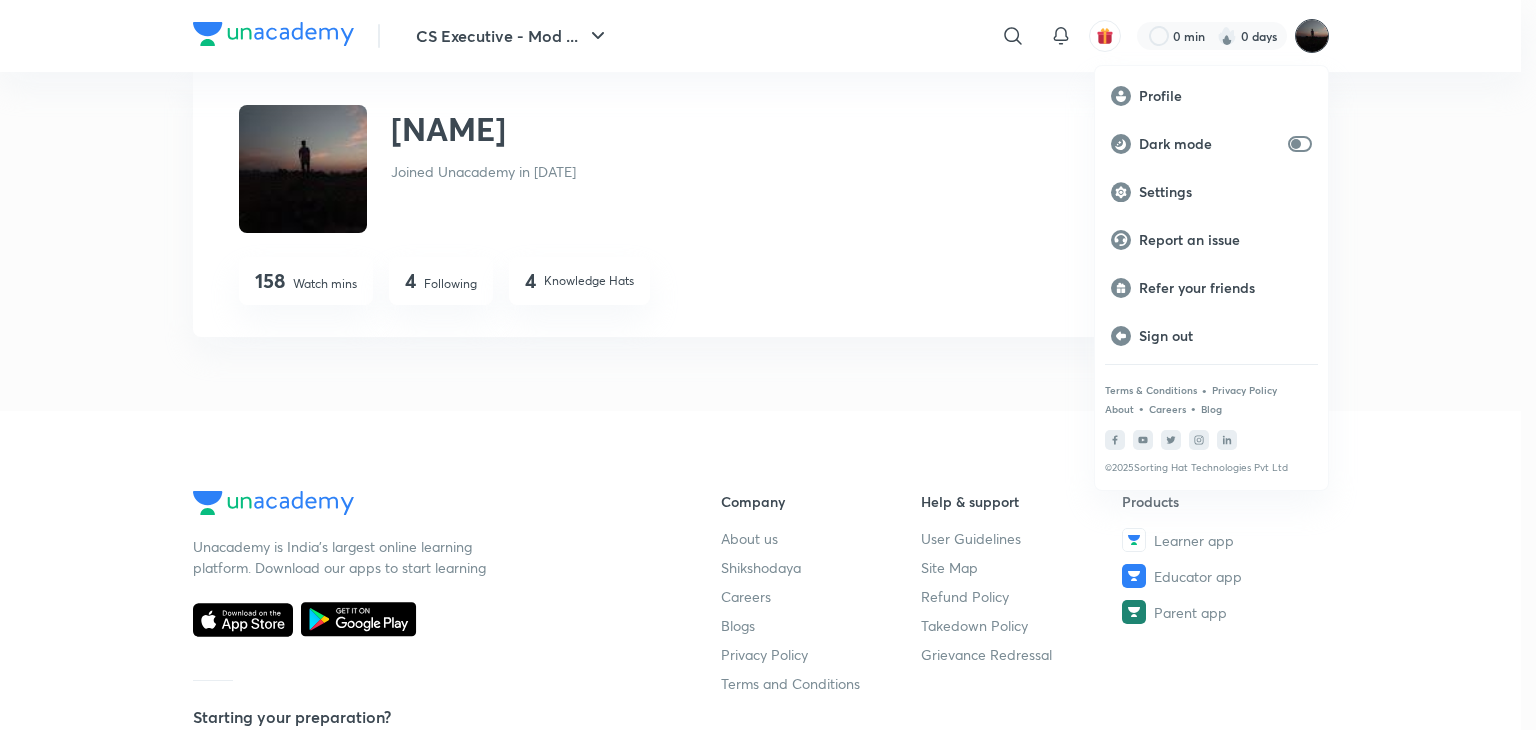 click at bounding box center [768, 365] 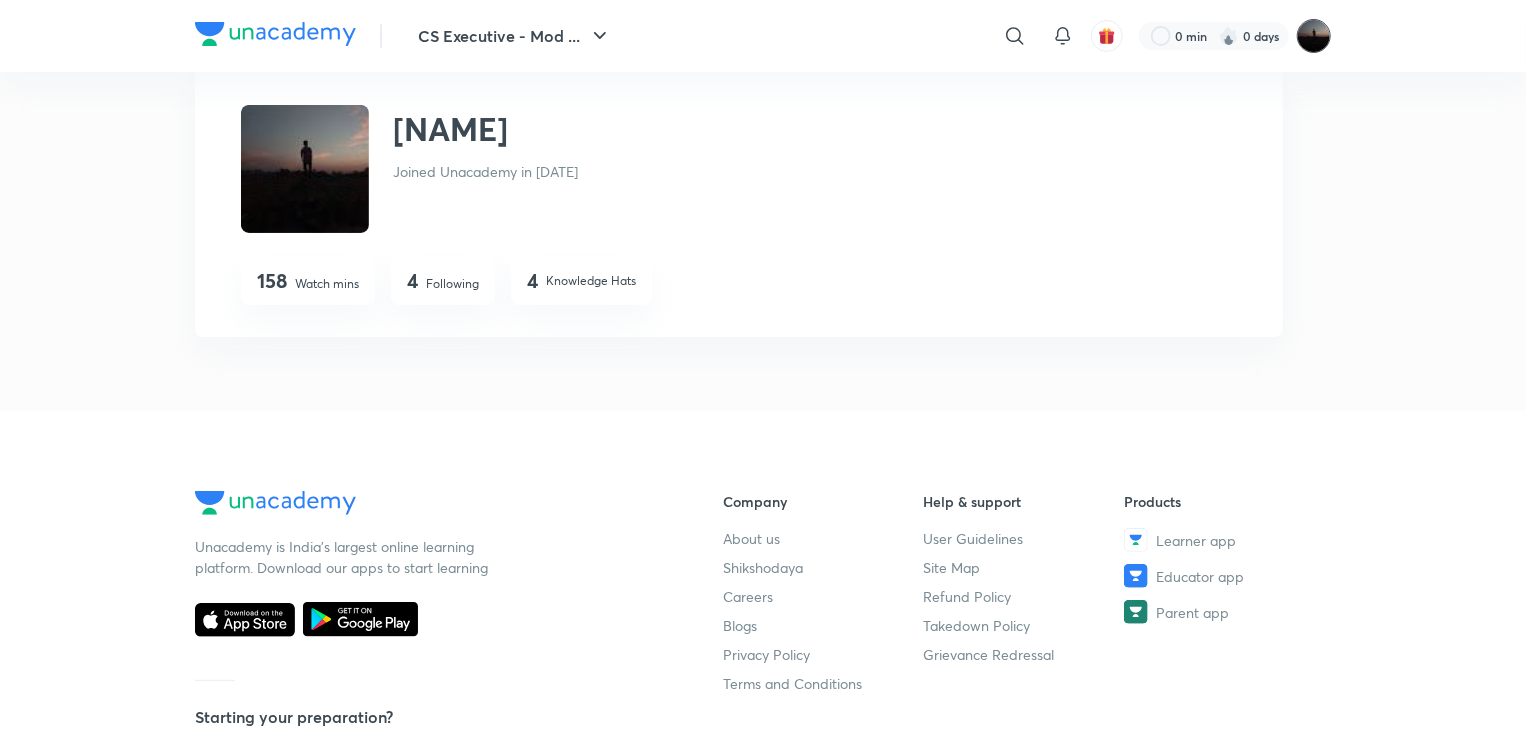 click at bounding box center [1314, 36] 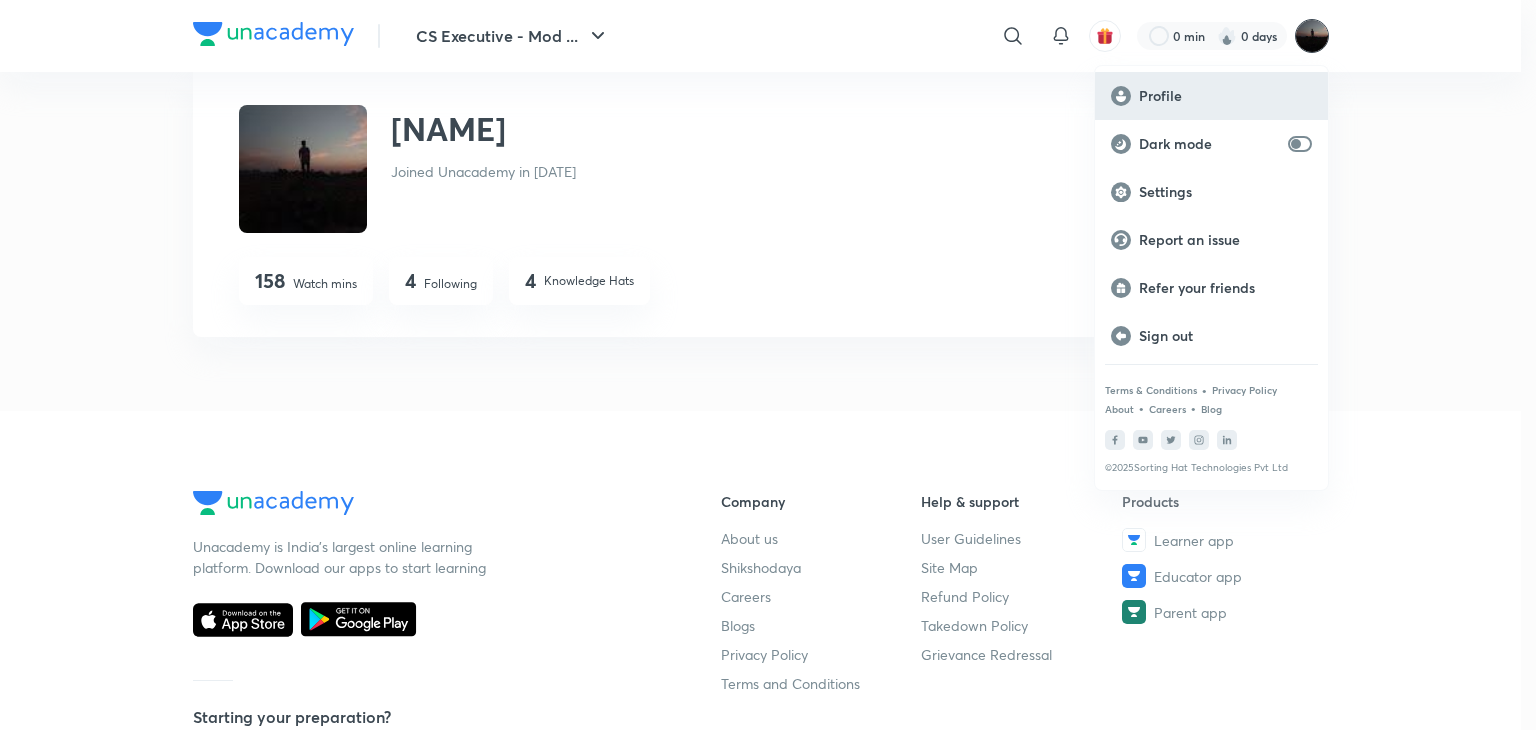 click on "Profile" at bounding box center [1225, 96] 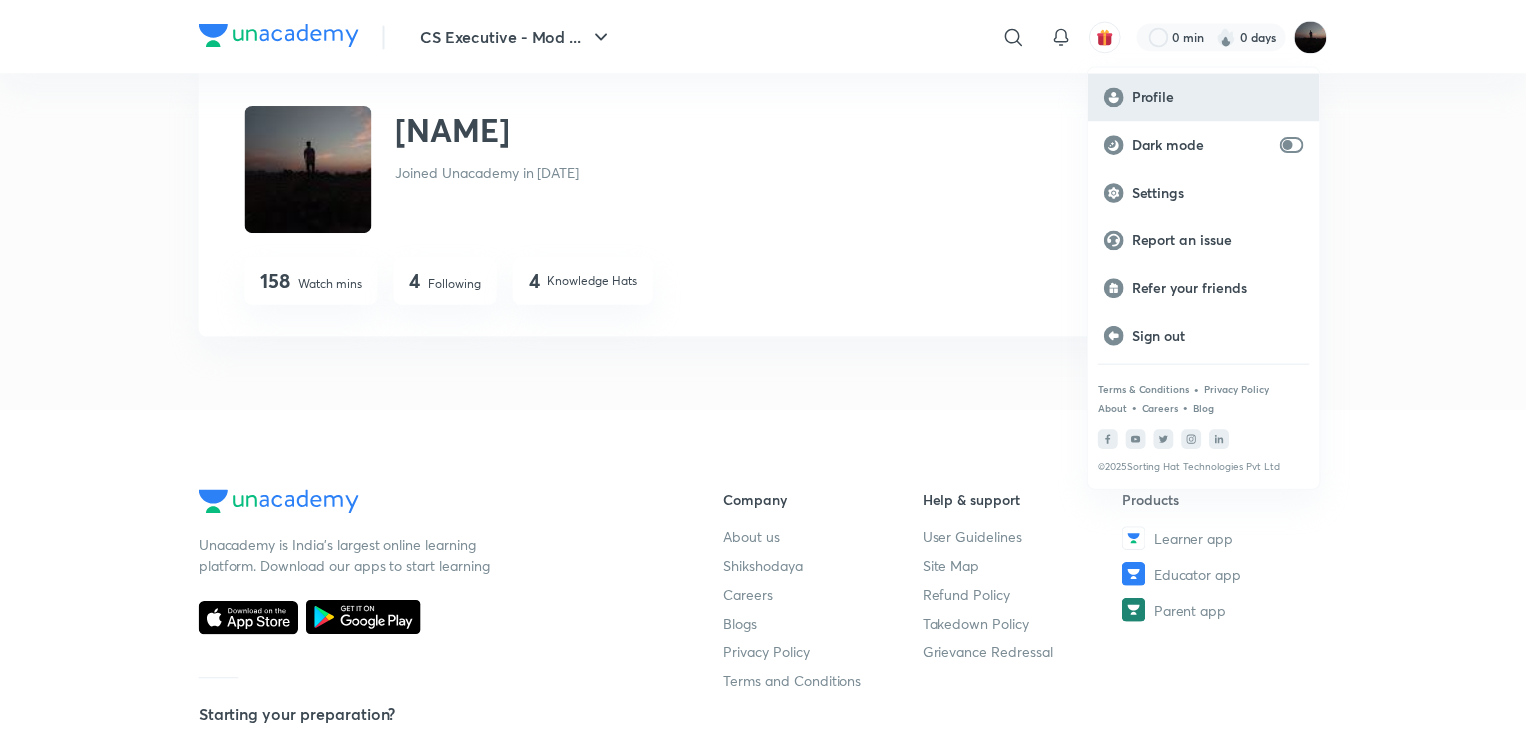 scroll, scrollTop: 0, scrollLeft: 0, axis: both 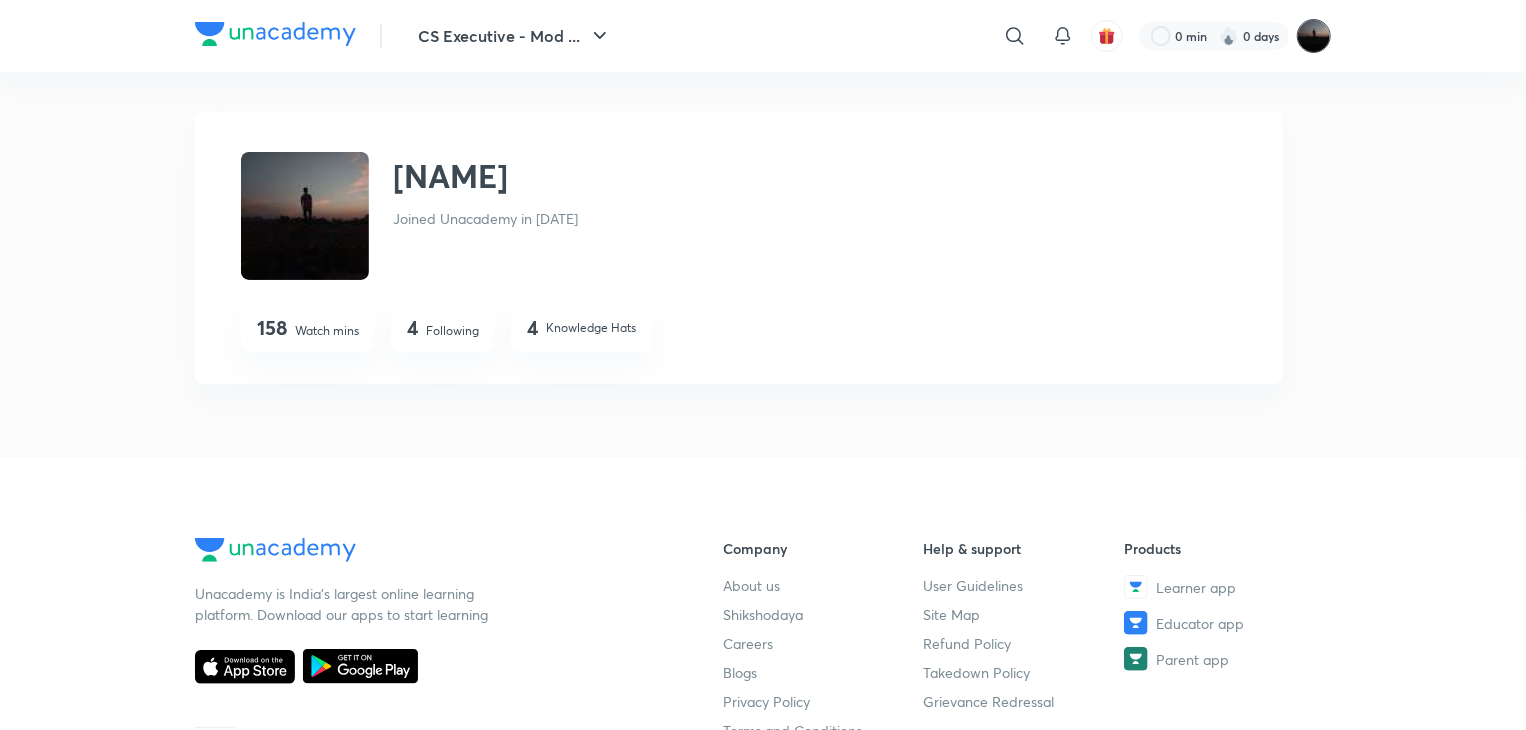 click at bounding box center (1314, 36) 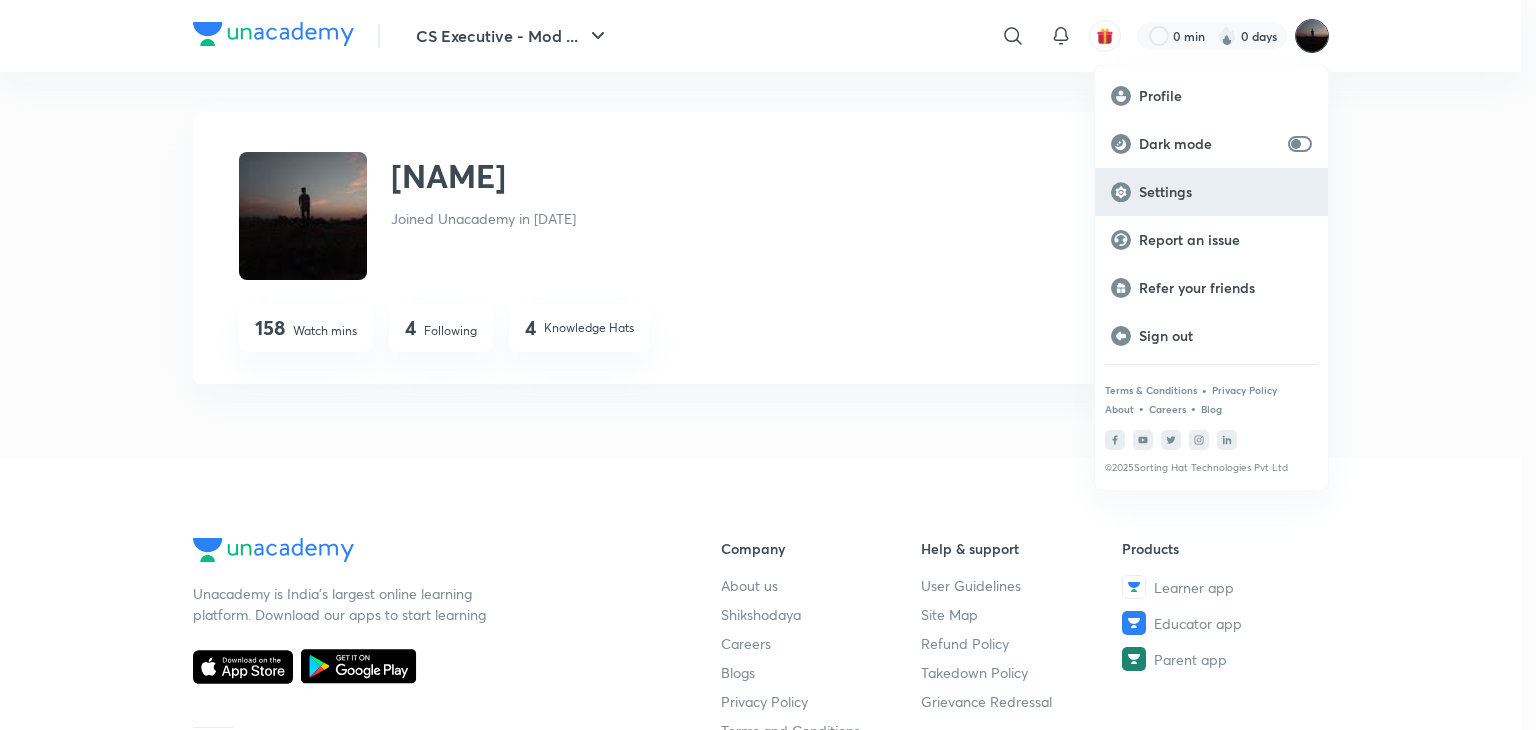 click on "Settings" at bounding box center [1225, 192] 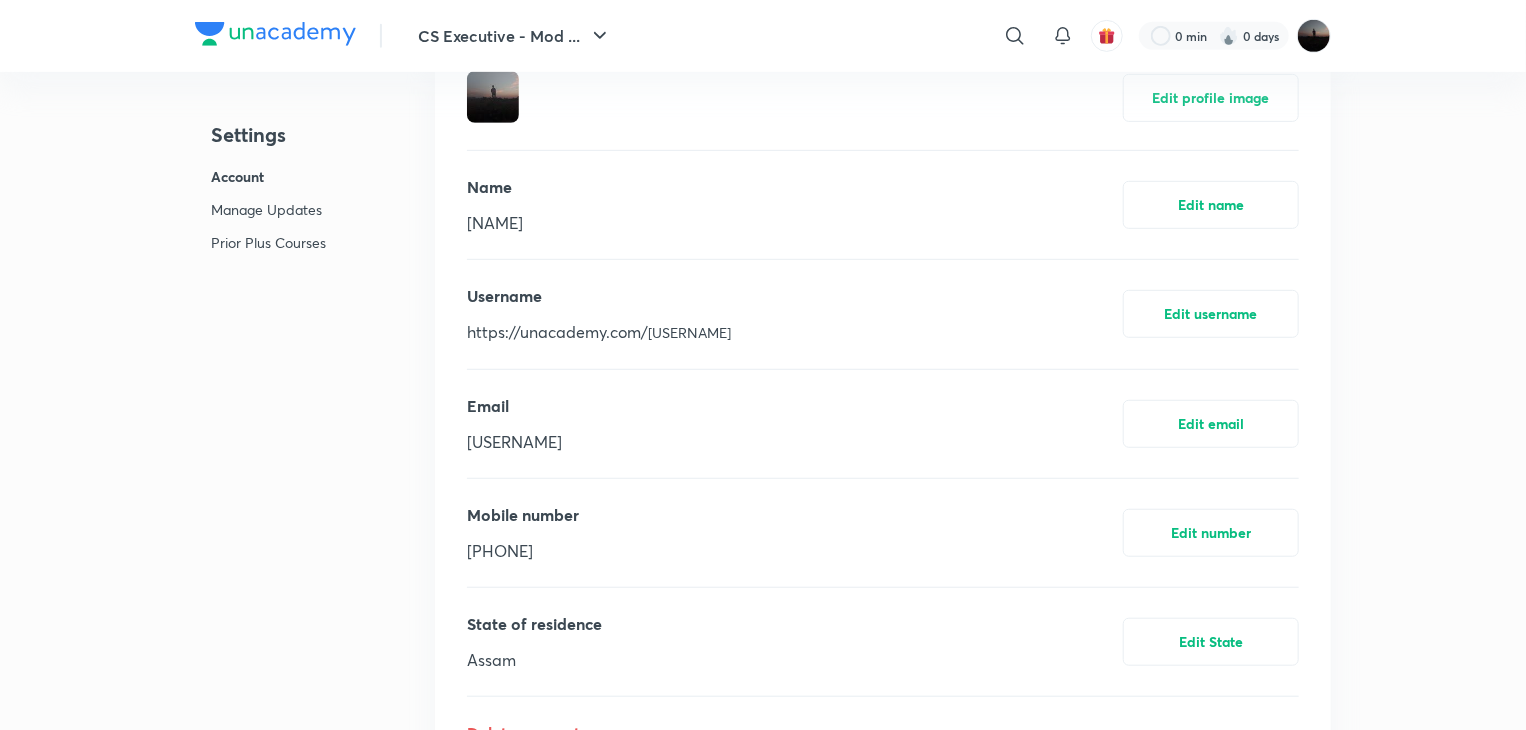 scroll, scrollTop: 483, scrollLeft: 0, axis: vertical 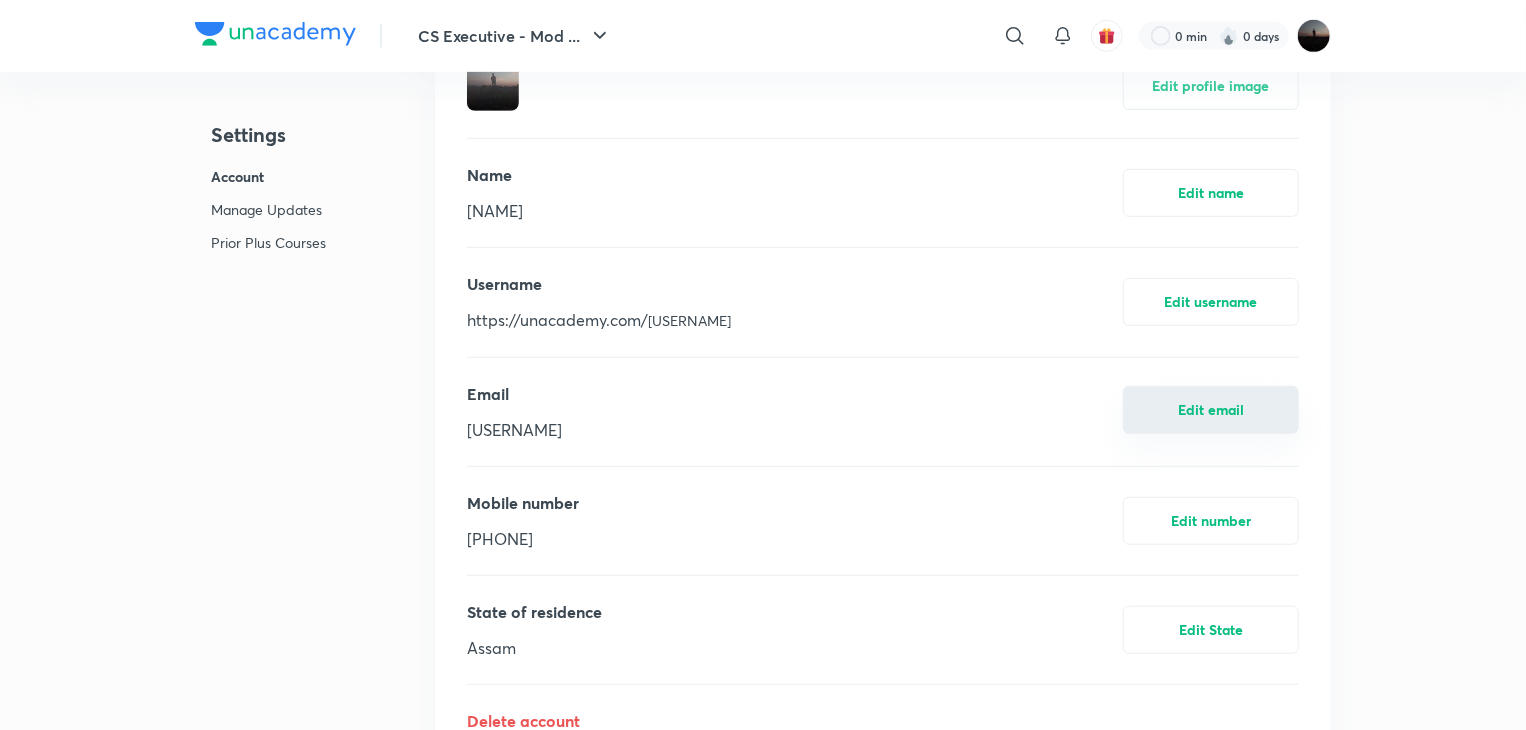 click on "Edit email" at bounding box center [1211, 410] 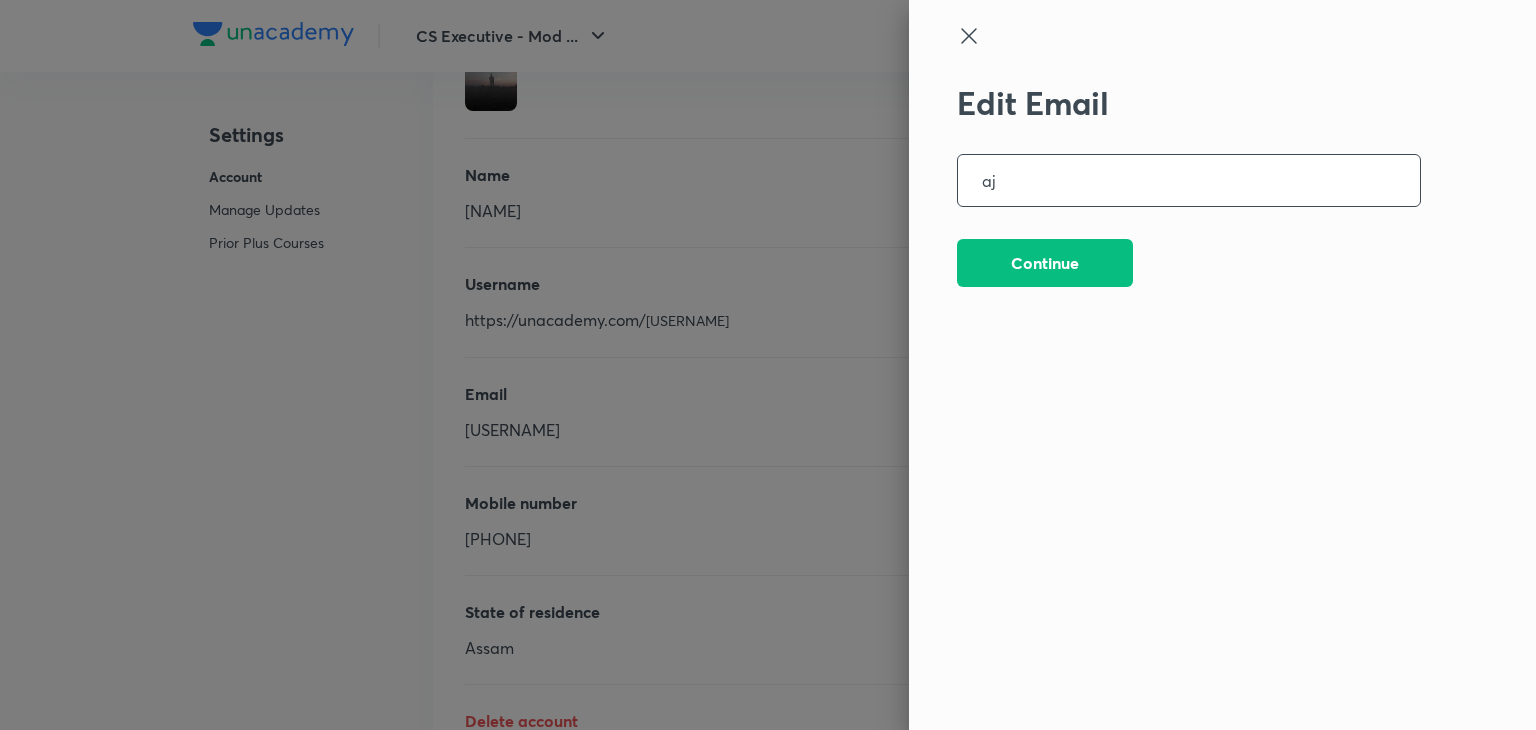 type on "a" 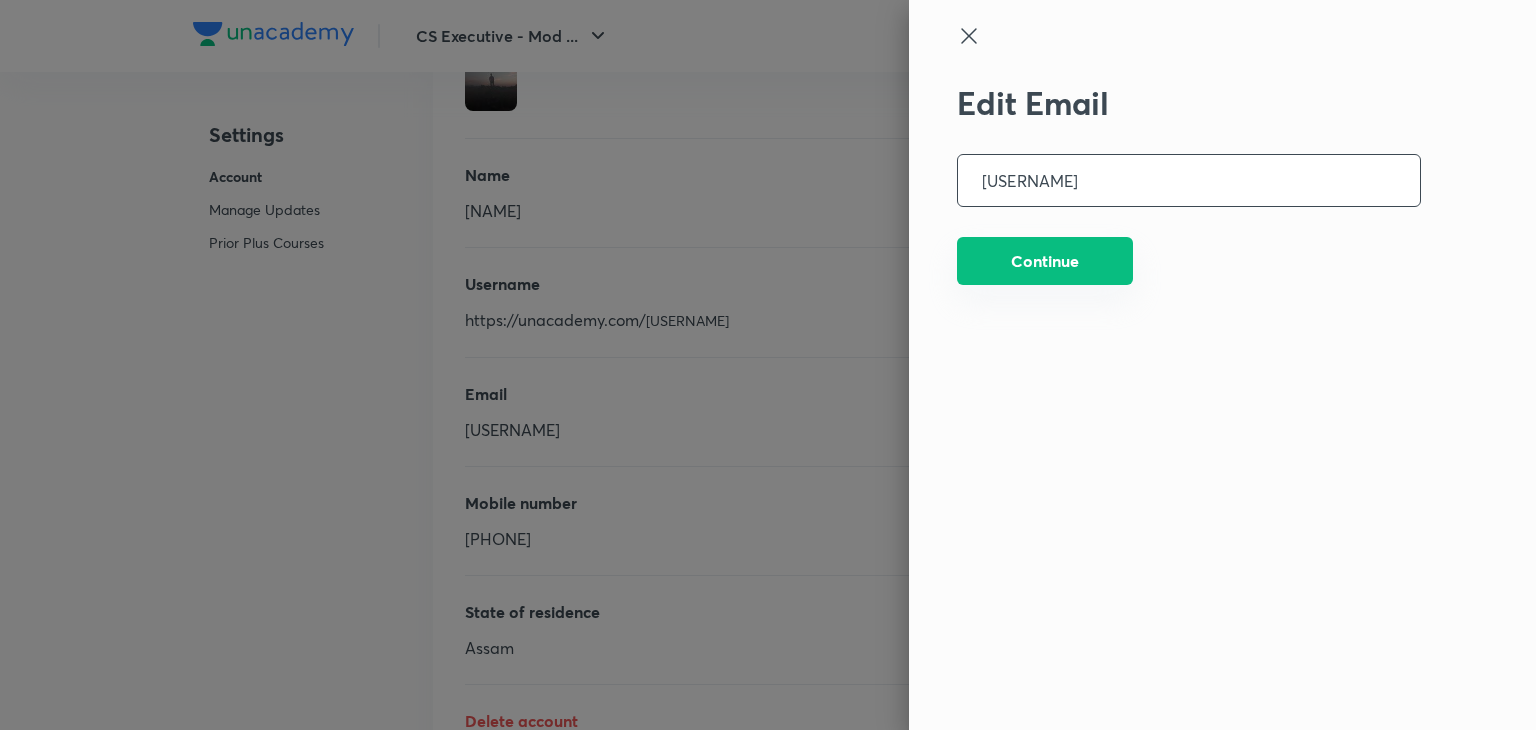 type on "[USERNAME]" 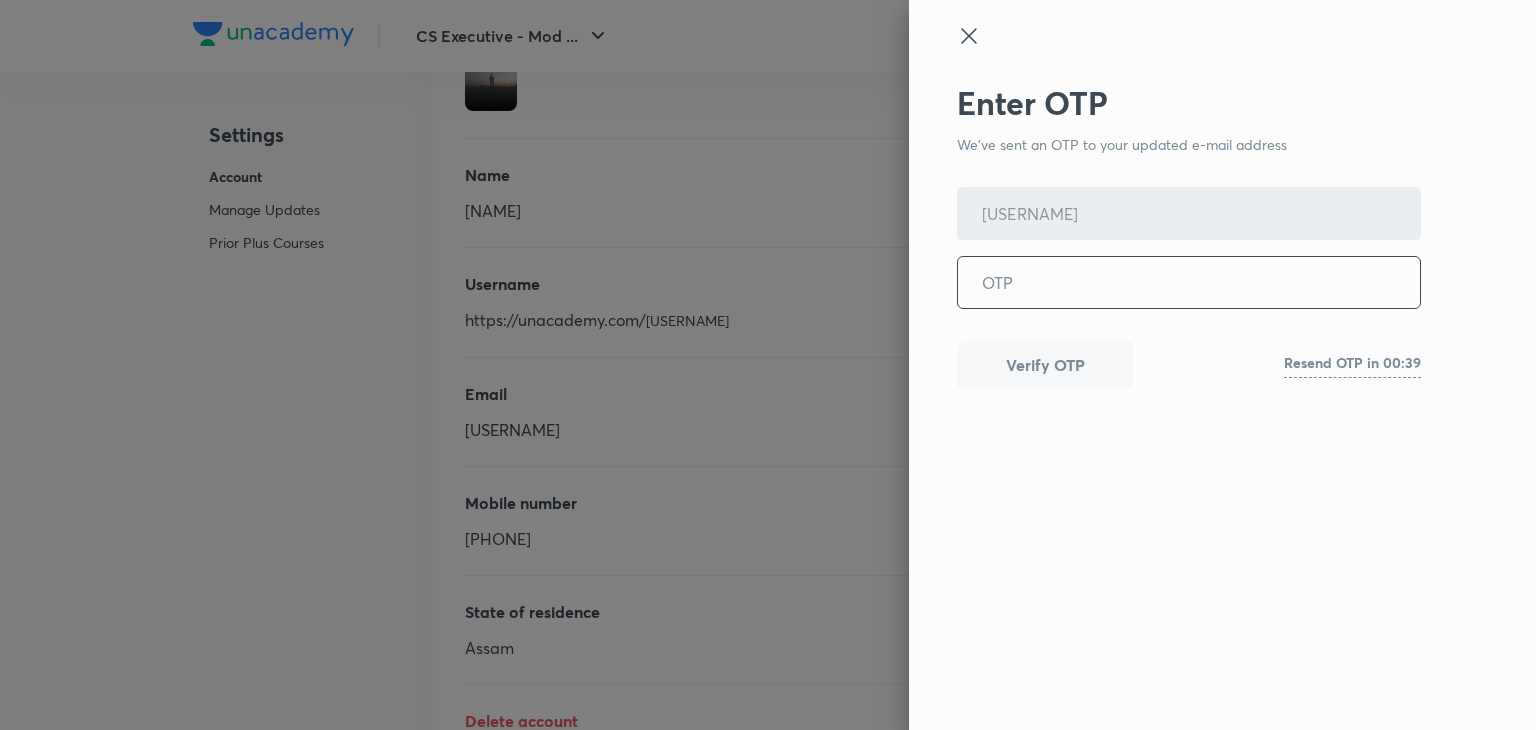 click at bounding box center (1189, 282) 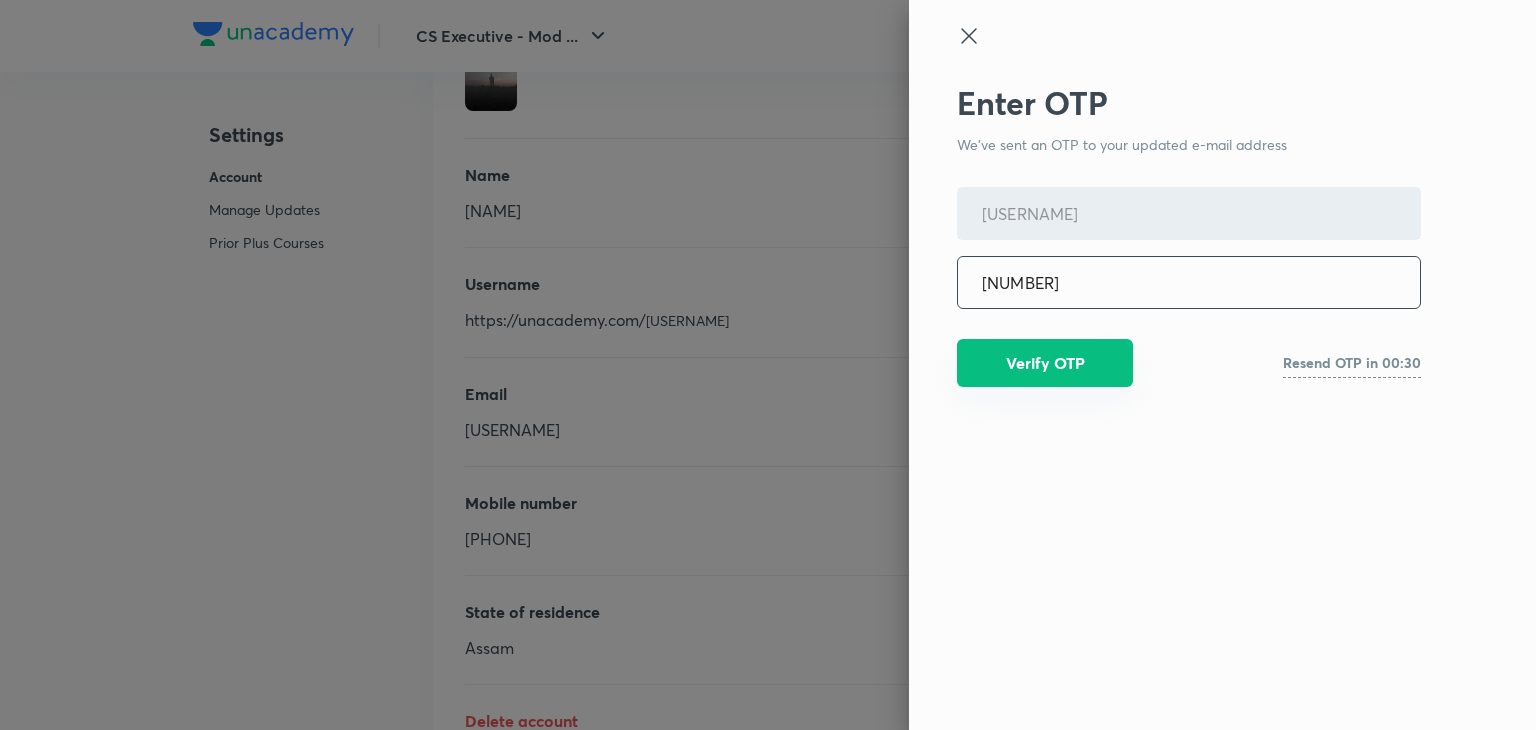 type on "[NUMBER]" 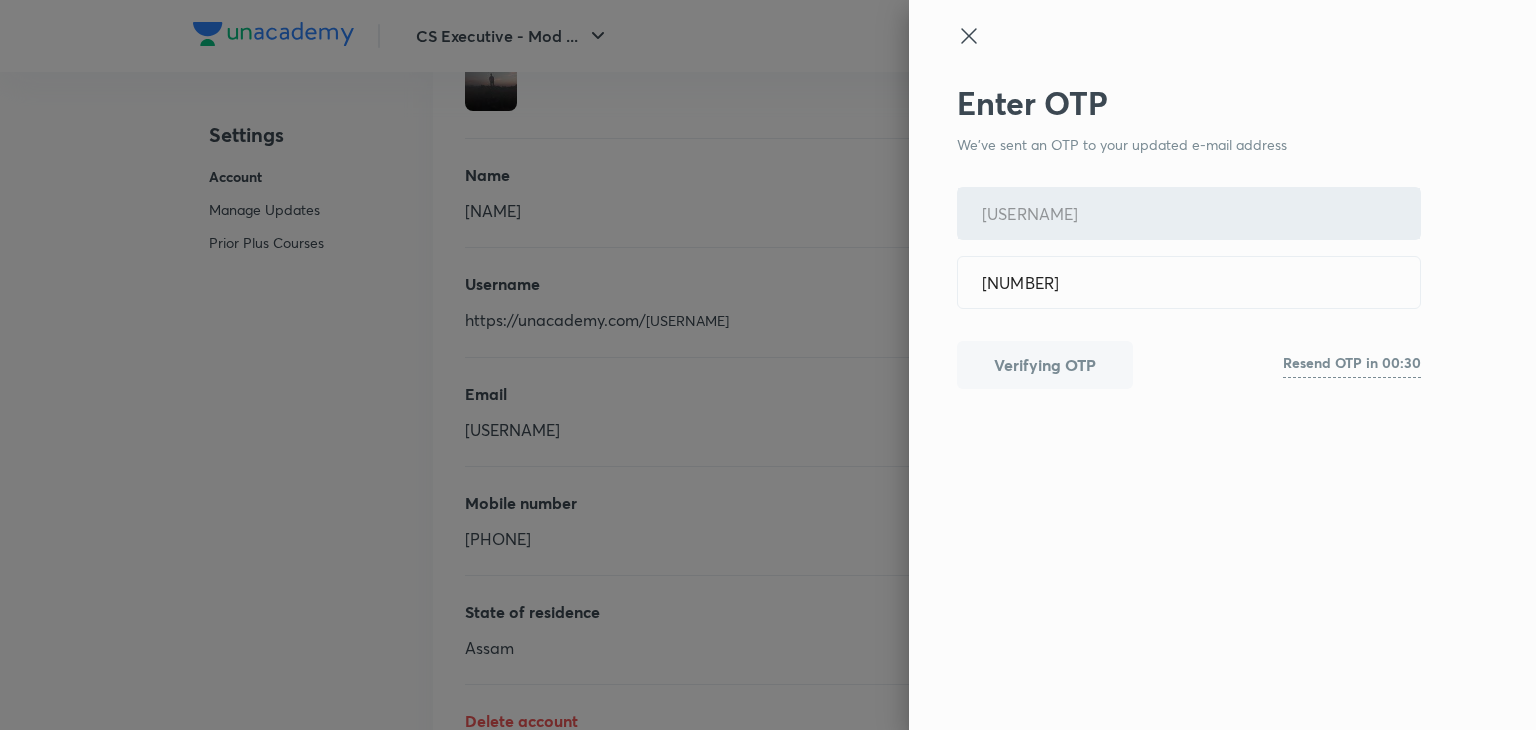 click on "Verifying OTP" at bounding box center [1045, 365] 